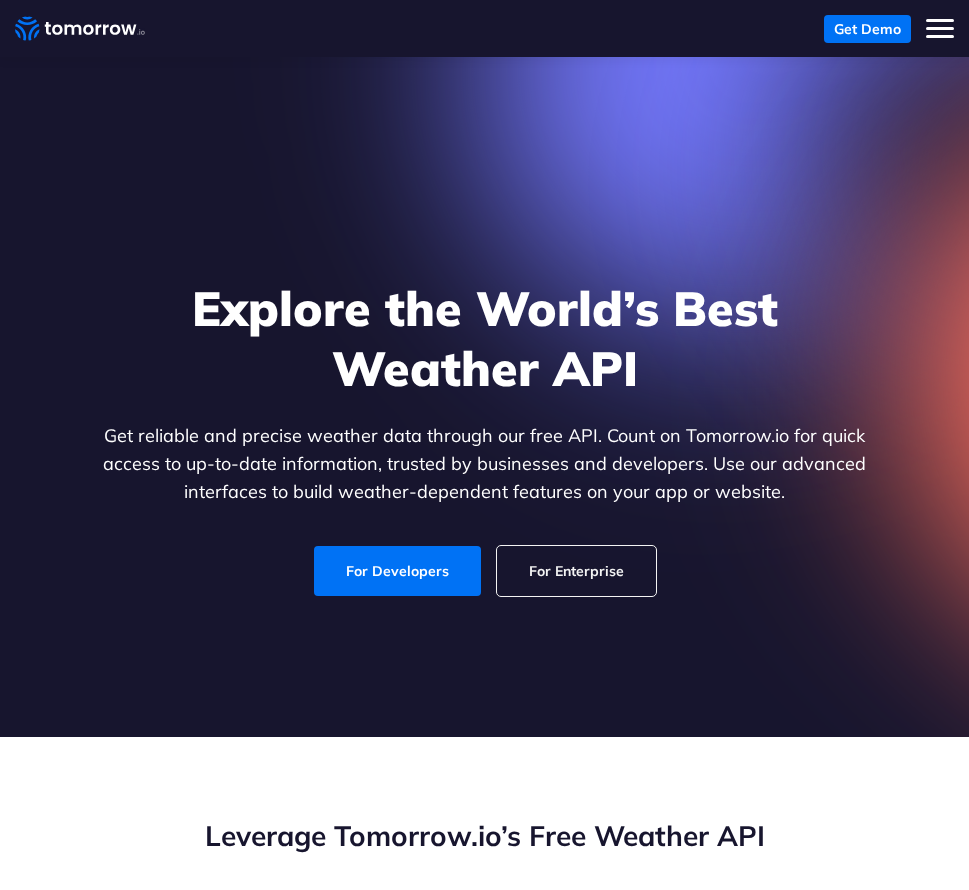 scroll, scrollTop: 0, scrollLeft: 0, axis: both 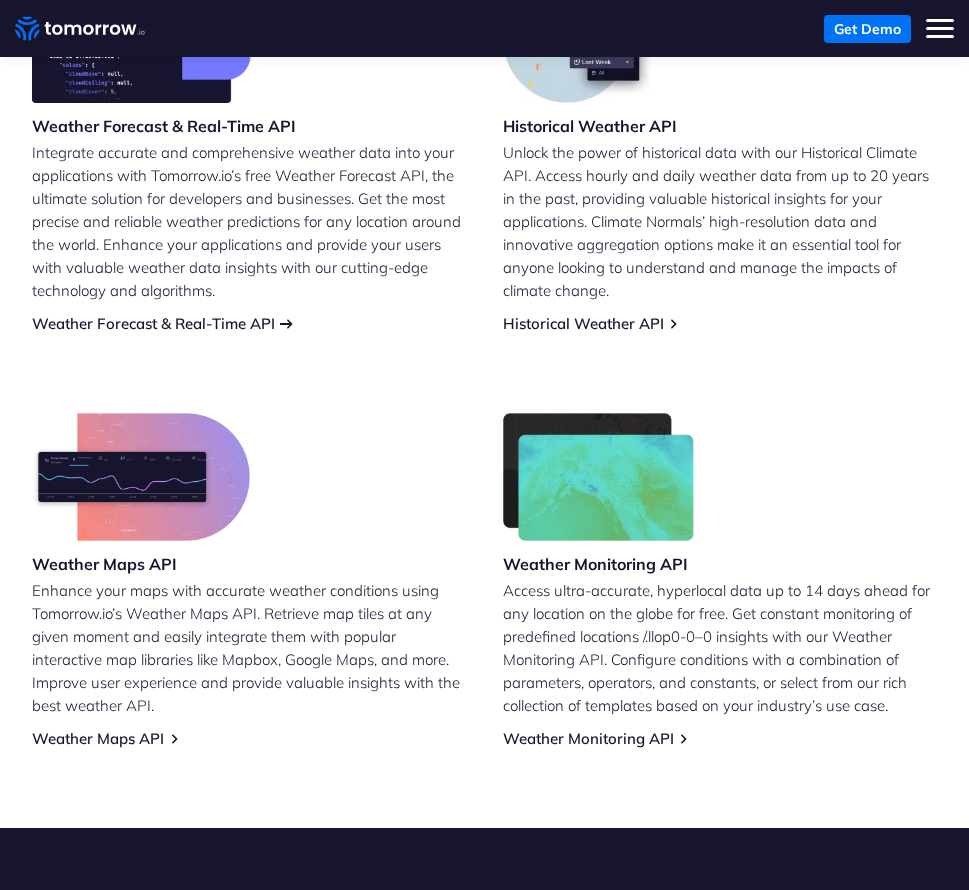 click on "Weather Forecast & Real-Time API" at bounding box center (153, 323) 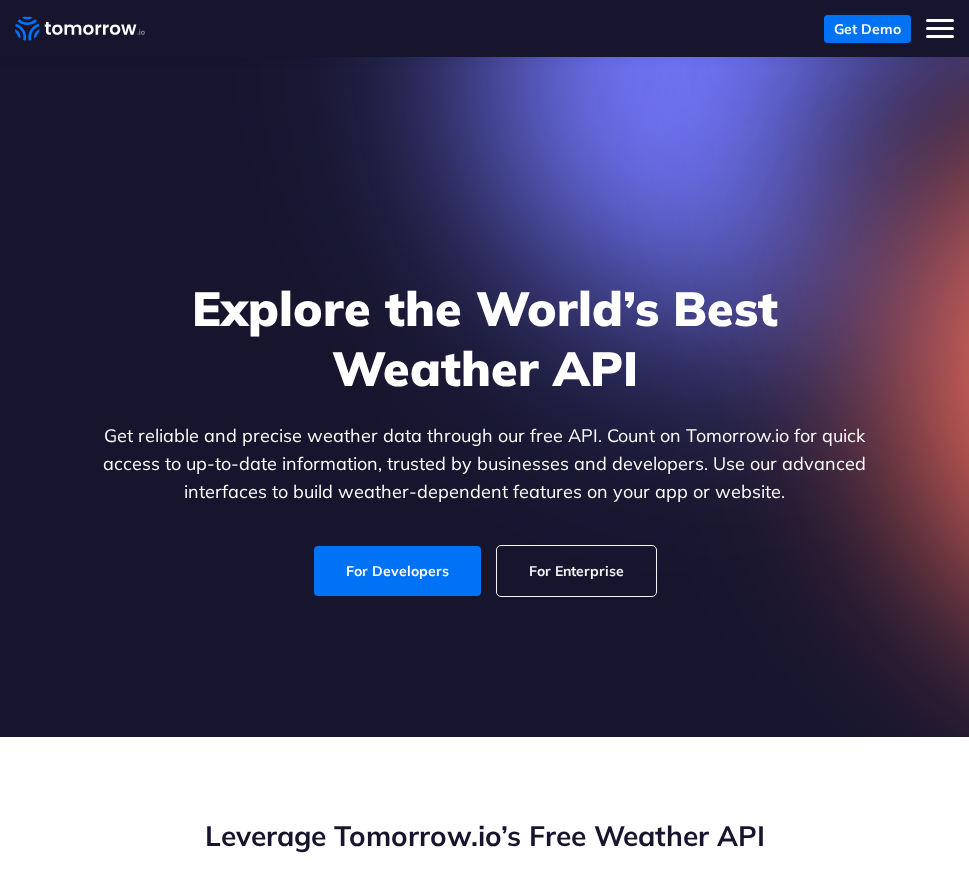 scroll, scrollTop: 1200, scrollLeft: 0, axis: vertical 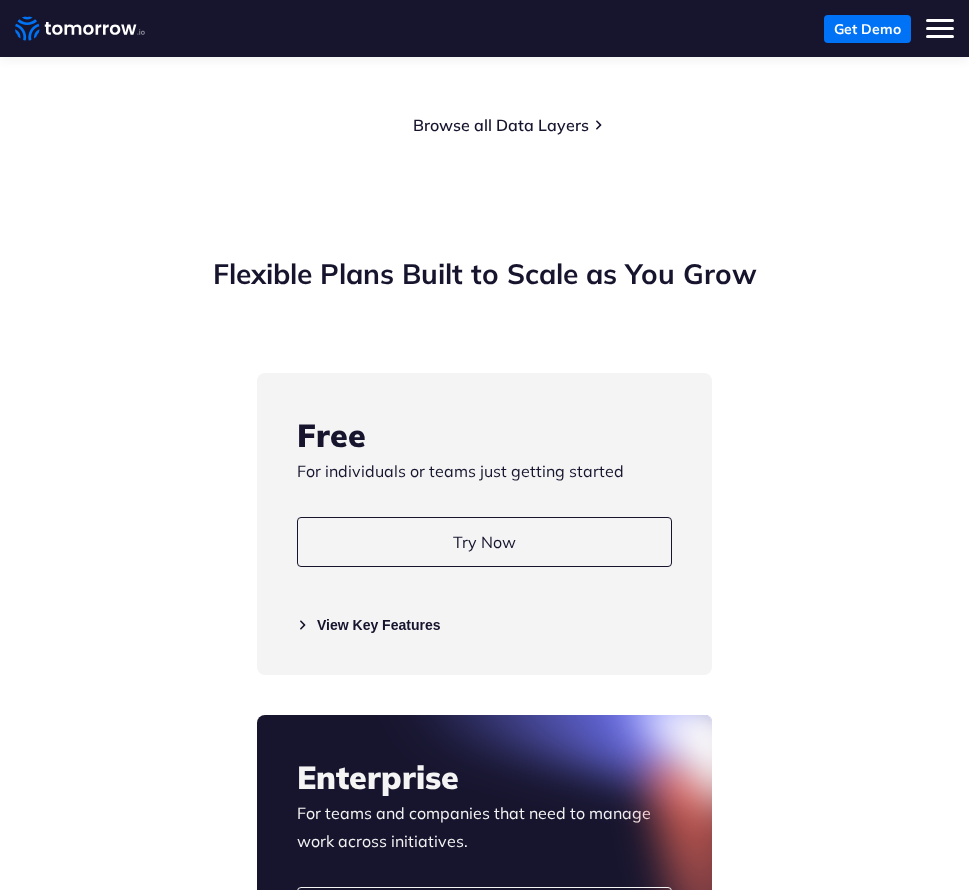 click on "View Key Features" at bounding box center (368, 625) 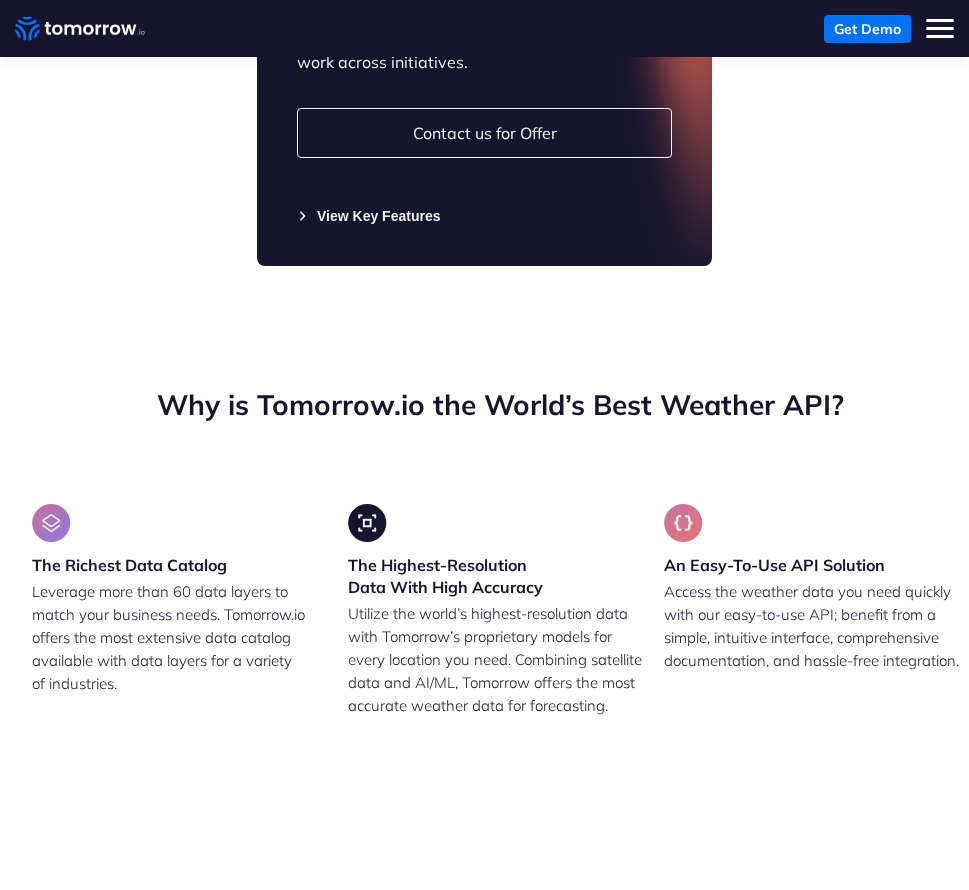scroll, scrollTop: 4200, scrollLeft: 0, axis: vertical 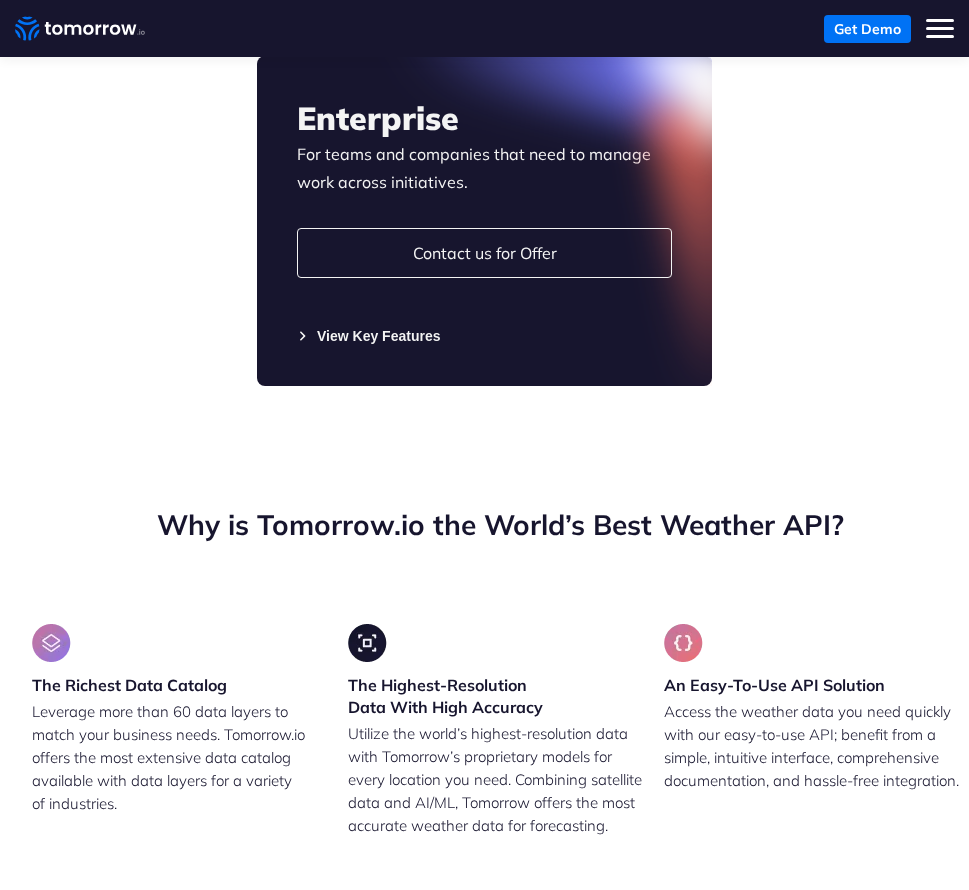 click on "View Key Features" at bounding box center [368, 336] 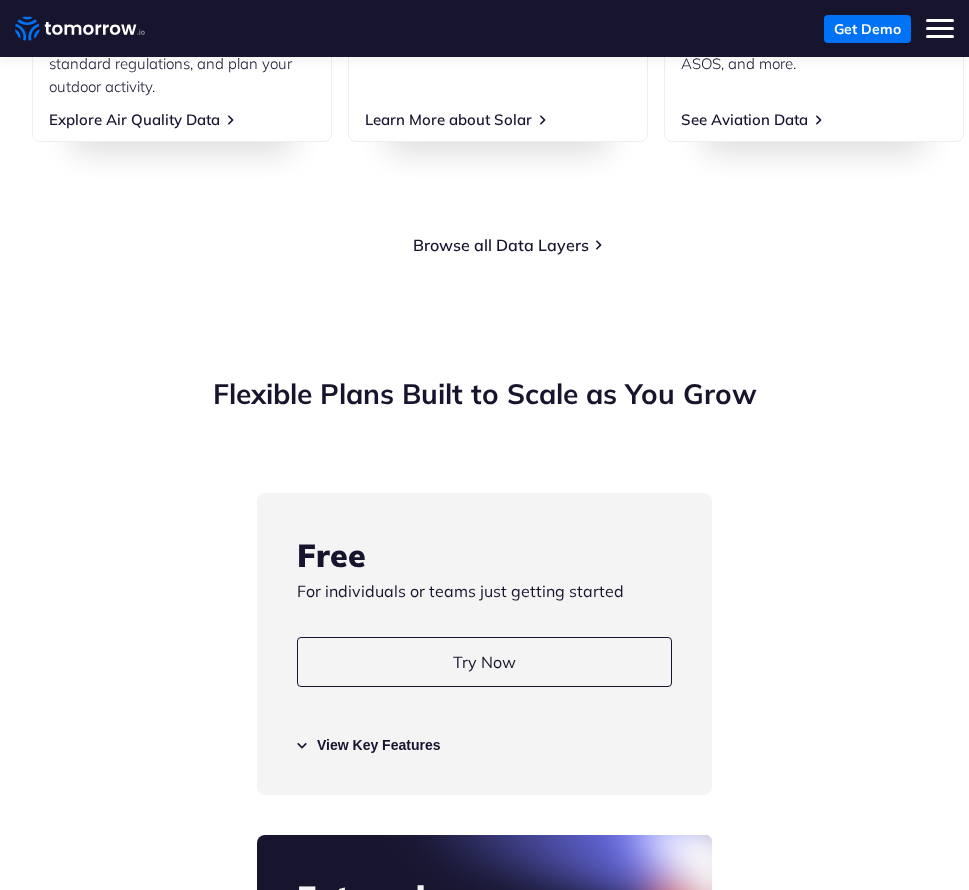 scroll, scrollTop: 3000, scrollLeft: 0, axis: vertical 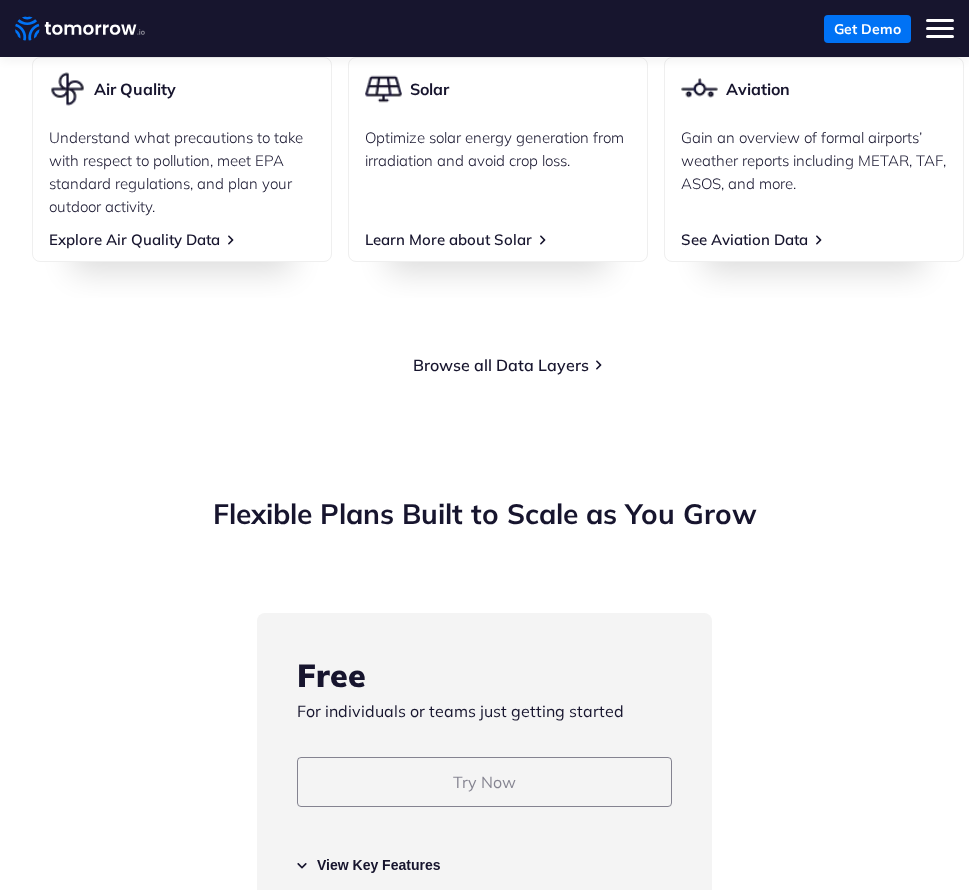 click on "Try Now" at bounding box center (484, 782) 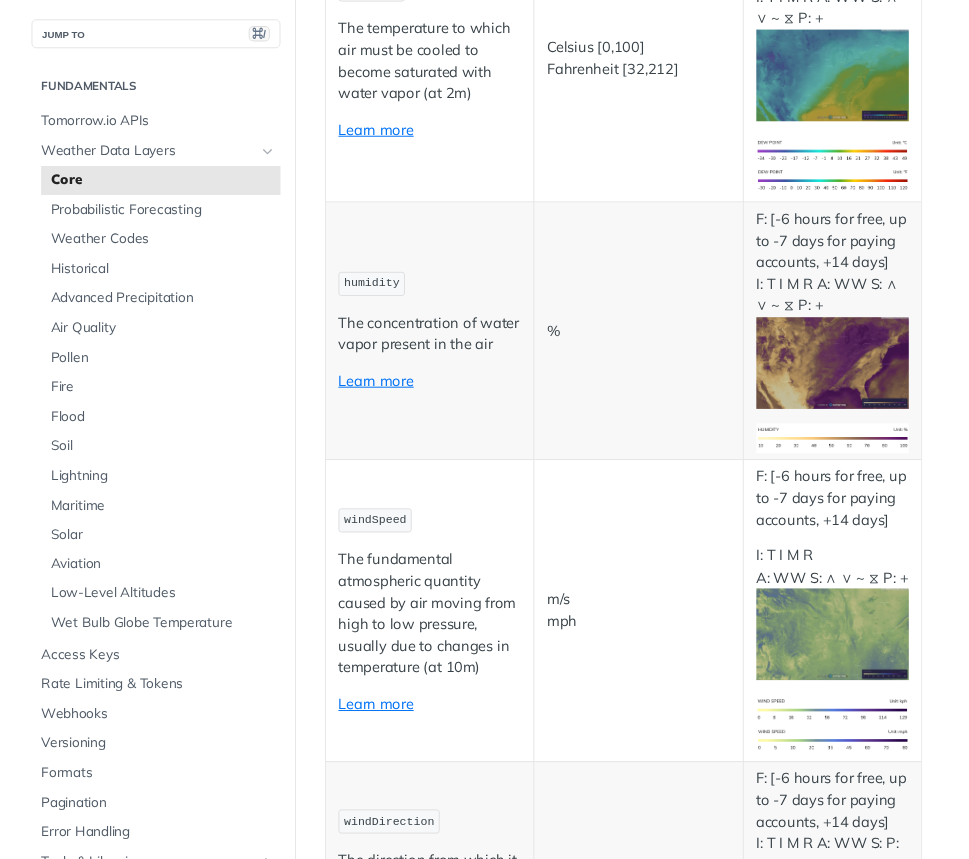 scroll, scrollTop: 0, scrollLeft: 0, axis: both 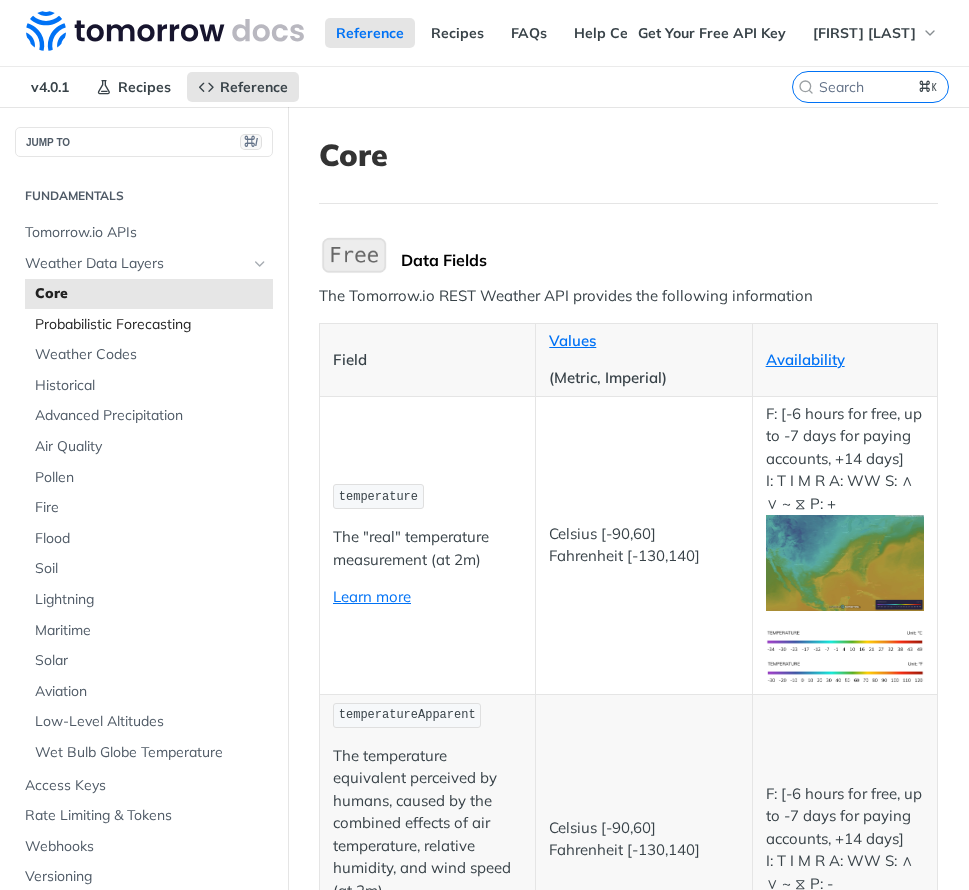 click on "Probabilistic Forecasting" at bounding box center (151, 325) 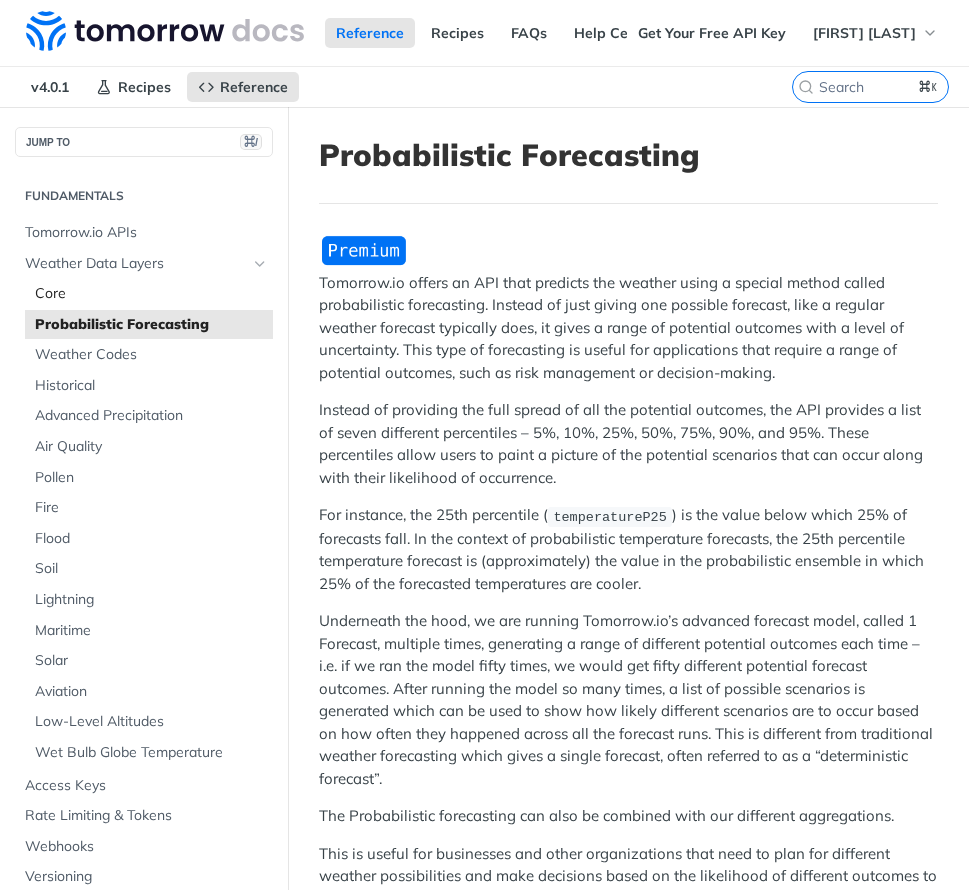 click on "Core" at bounding box center (151, 294) 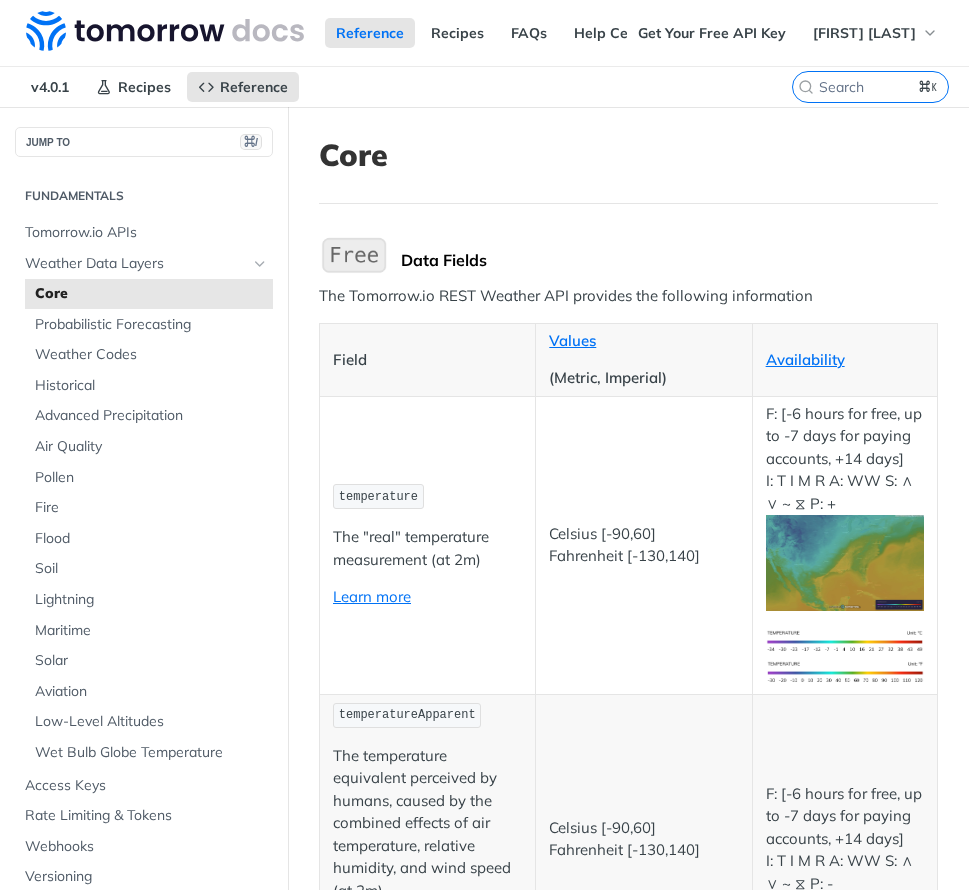 click on "Data Fields
The Tomorrow.io REST Weather API provides the following information
Field Values (Metric, Imperial) Availability temperature The "real" temperature measurement (at 2m) Learn more Celsius [-90,60]
Fahrenheit [-130,140] F: [-6 hours for free, up to -7 days for paying accounts, +14 days]
I: T I M R
A: WW
S: ∧ ∨ ~ ⧖
P: +
temperatureApparent The temperature equivalent perceived by humans, caused by the combined effects of air temperature, relative humidity, and wind speed (at 2m) Also known as "feels like". Learn more Celsius [-90,60]
Fahrenheit [-130,140] F: [-6 hours for free, up to -7 days for paying accounts, +14 days]
I: T I M R
A: WW
S: ∧ ∨ ~ ⧖
P: - dewPoint The temperature to which air must be cooled to become saturated with water vapor (at 2m) Learn more Celsius [0,100]
Fahrenheit [32,212] F: [-6 hours for free, up to -7 days for paying accounts, +14 days]
I: T I M R
A: WW
S: ∧ ∨ ~ ⧖
P: +
humidity The concentration of water vapor present in the air %" at bounding box center [628, 6286] 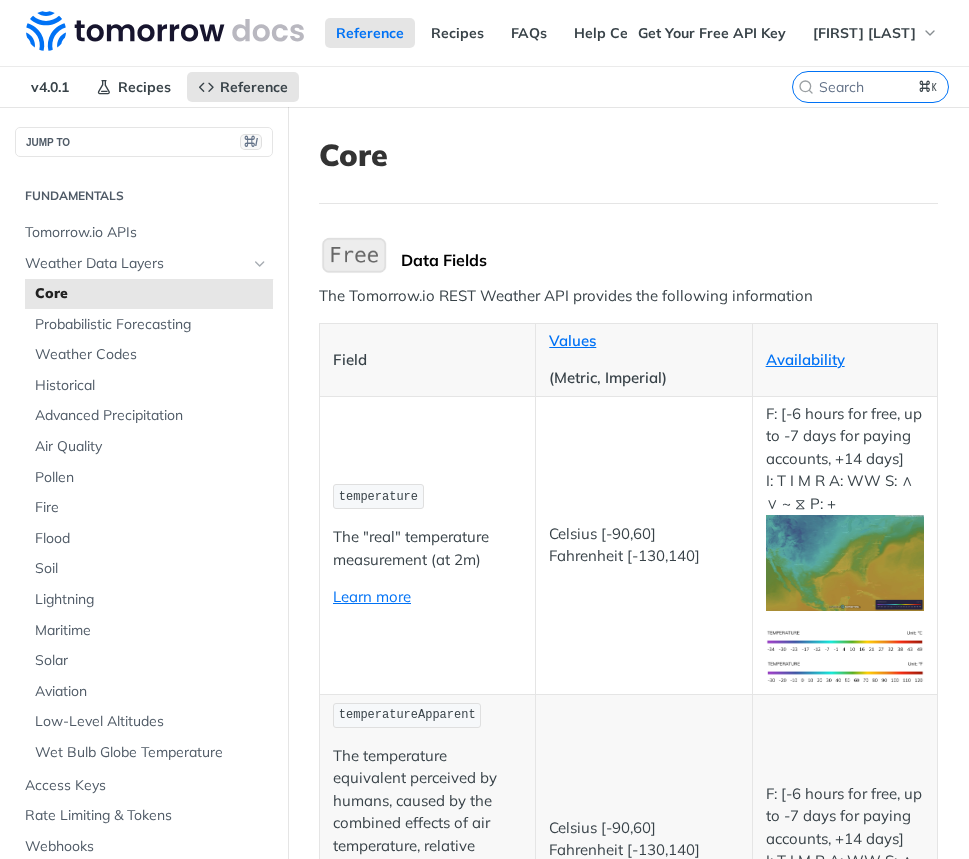scroll, scrollTop: 503, scrollLeft: 0, axis: vertical 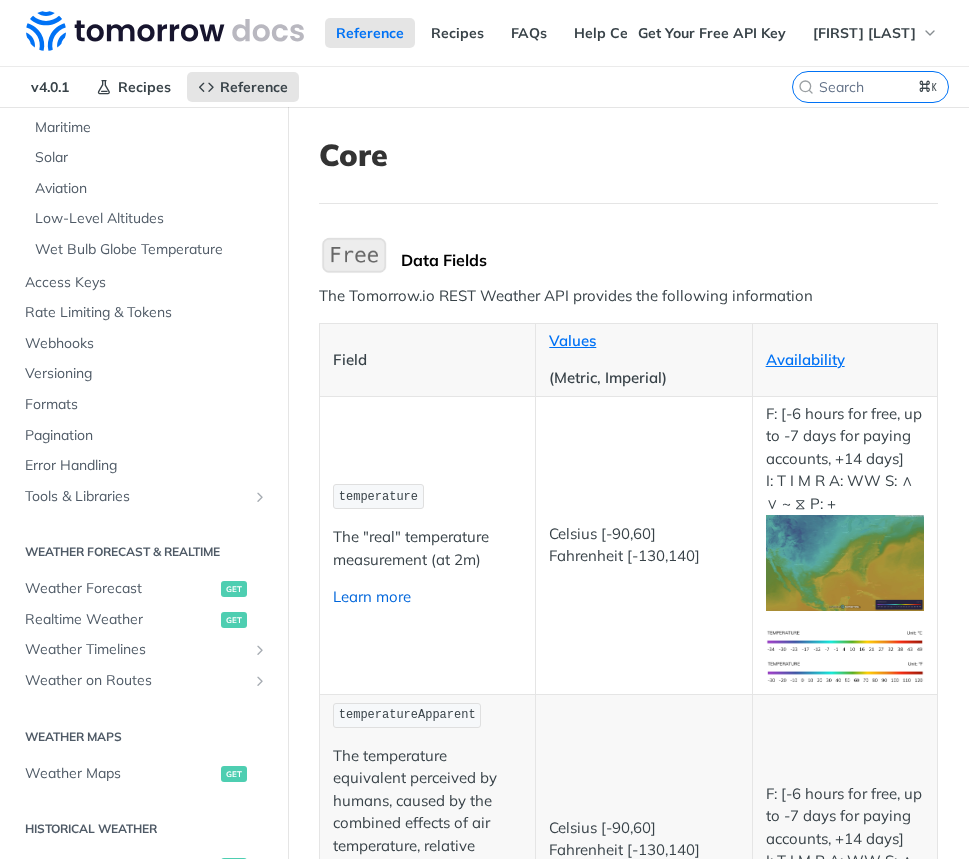 drag, startPoint x: 449, startPoint y: 621, endPoint x: 352, endPoint y: 584, distance: 103.81715 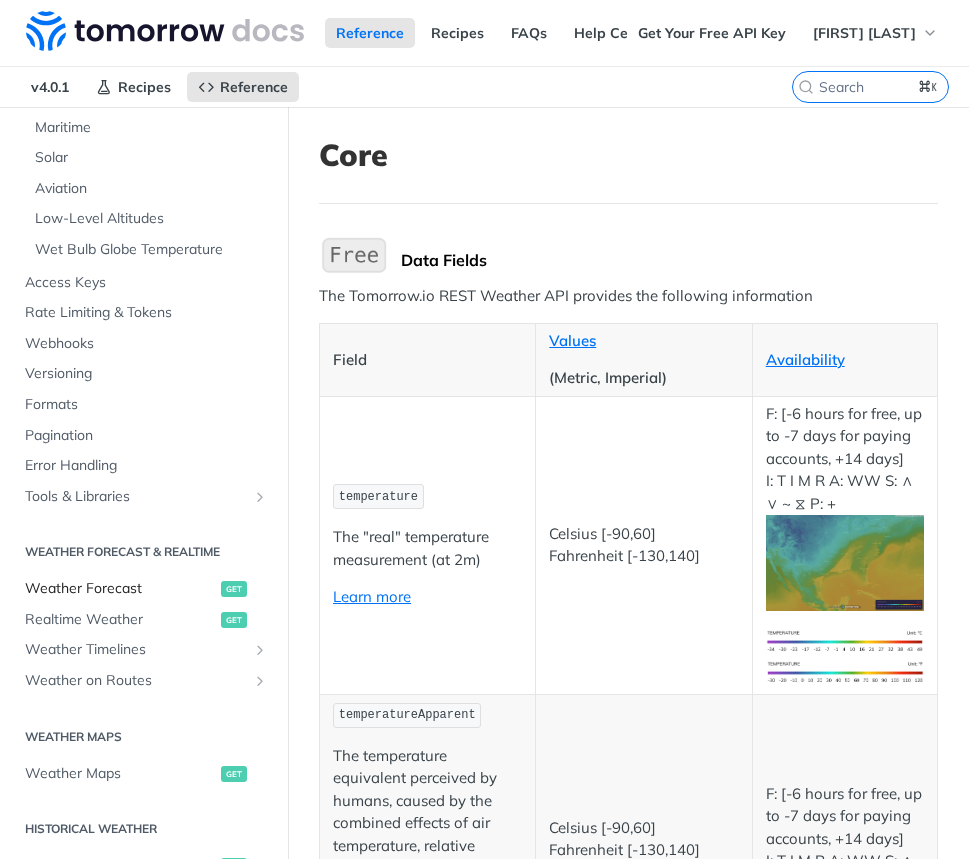 click on "get" at bounding box center (234, 589) 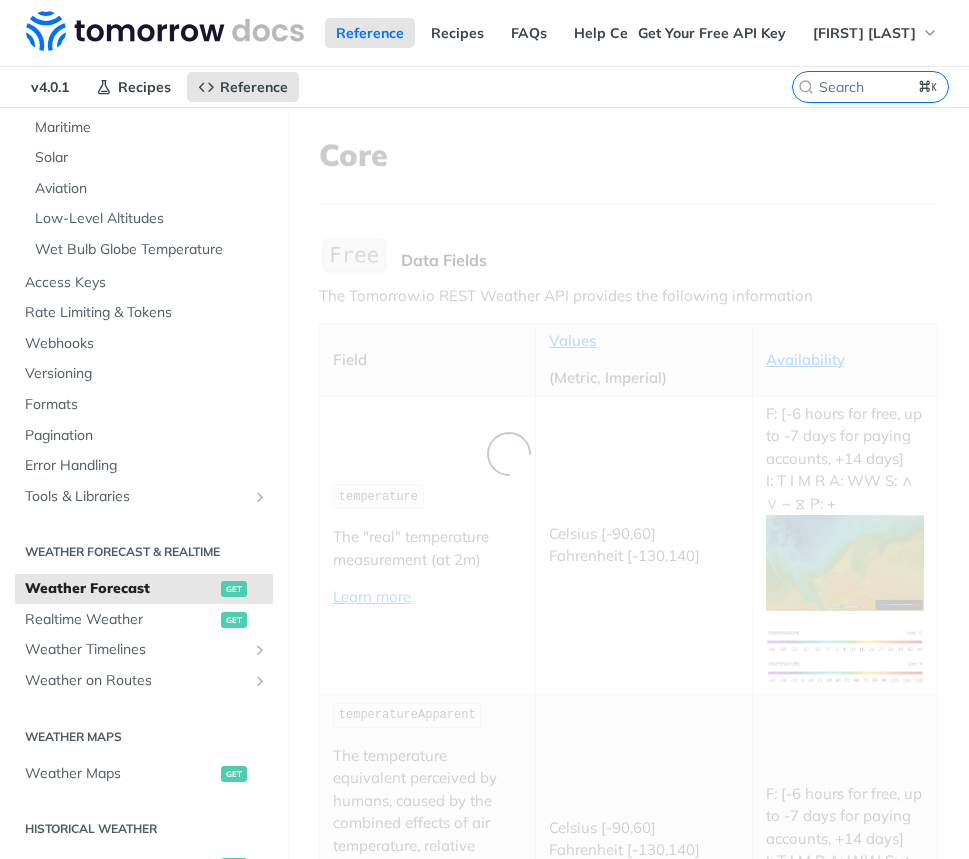 scroll, scrollTop: 482, scrollLeft: 0, axis: vertical 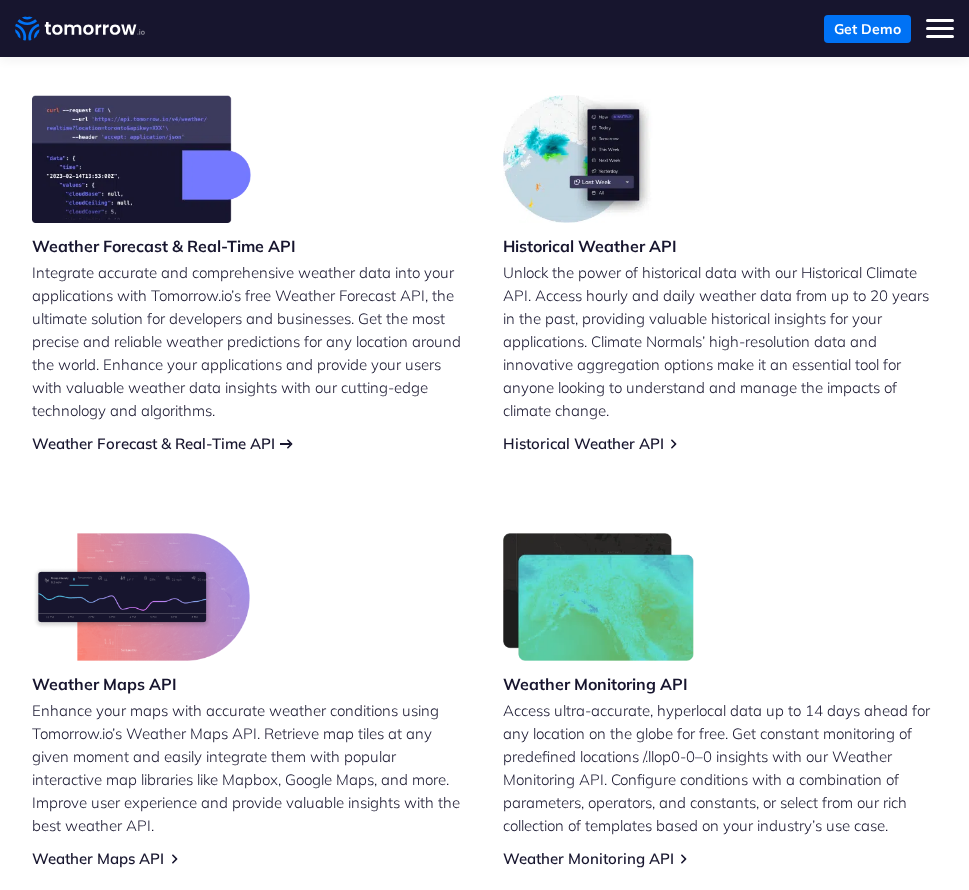 click on "Weather Forecast & Real-Time API" at bounding box center (153, 443) 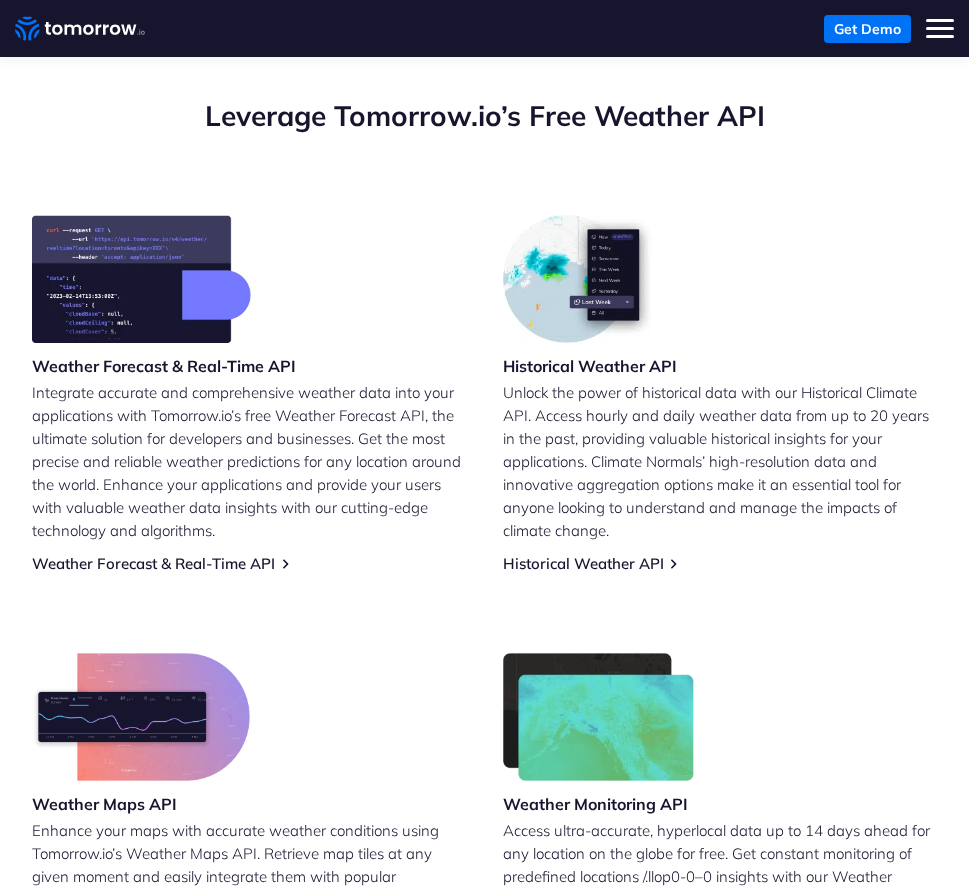 scroll, scrollTop: 1440, scrollLeft: 0, axis: vertical 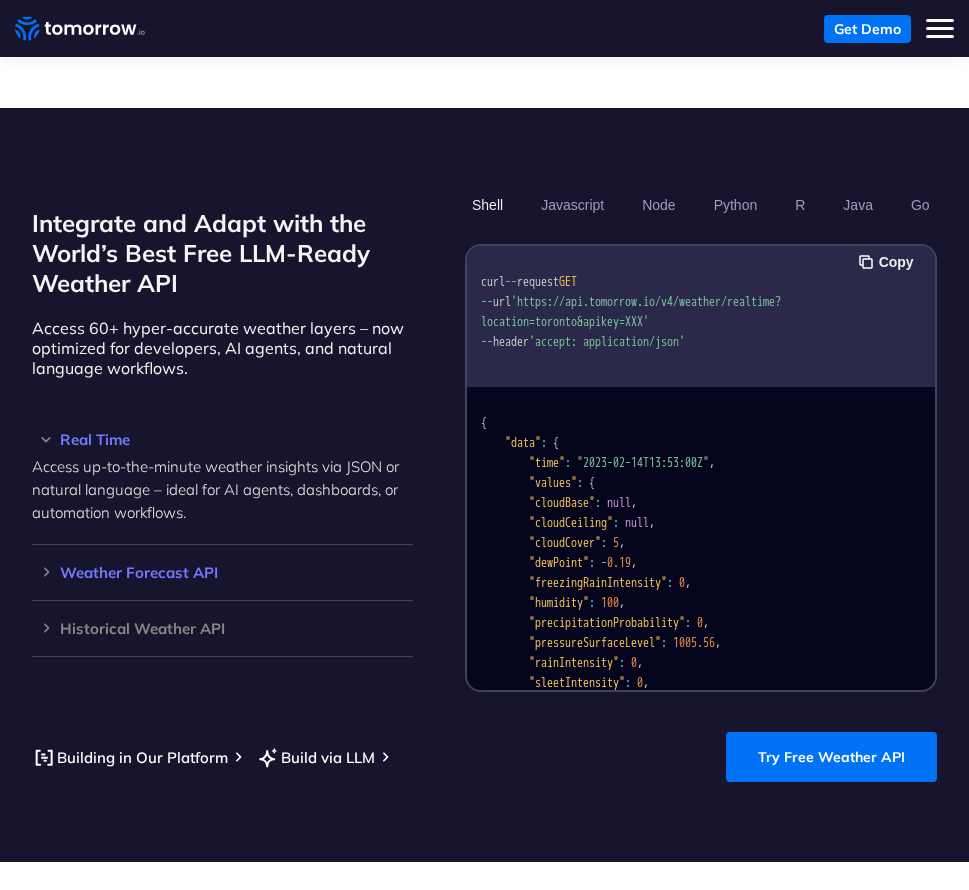 click on "Weather Forecast API" at bounding box center (222, 572) 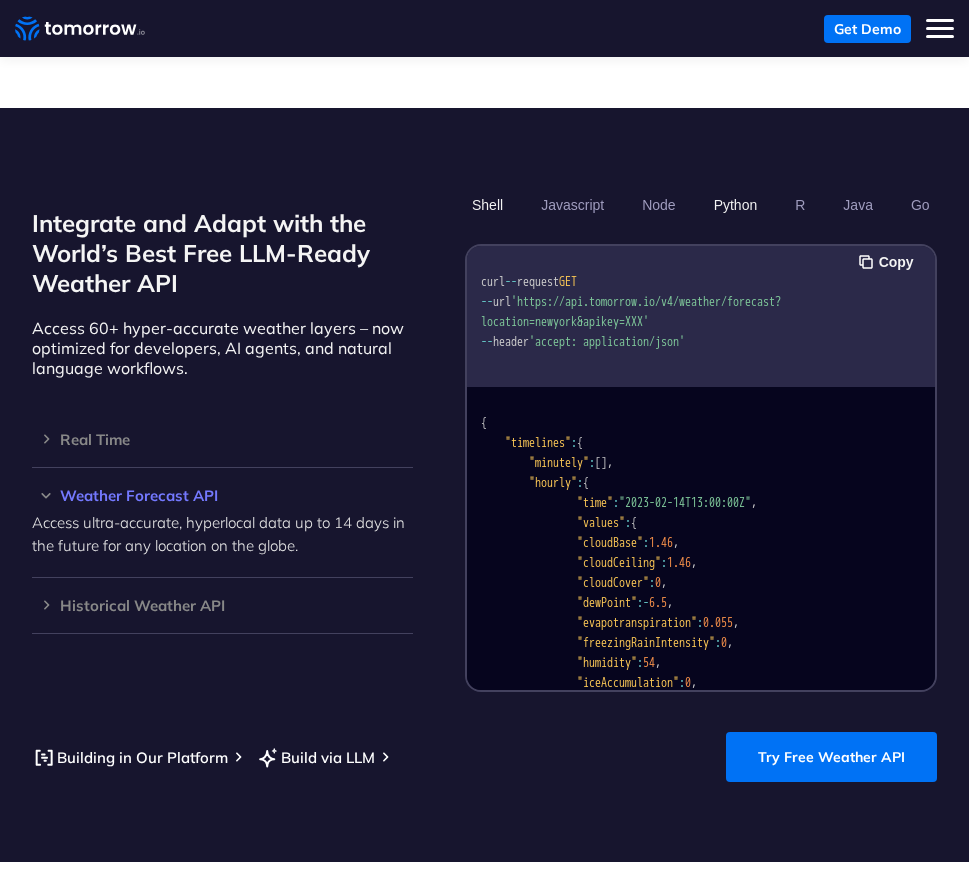 click on "Python" at bounding box center (736, 205) 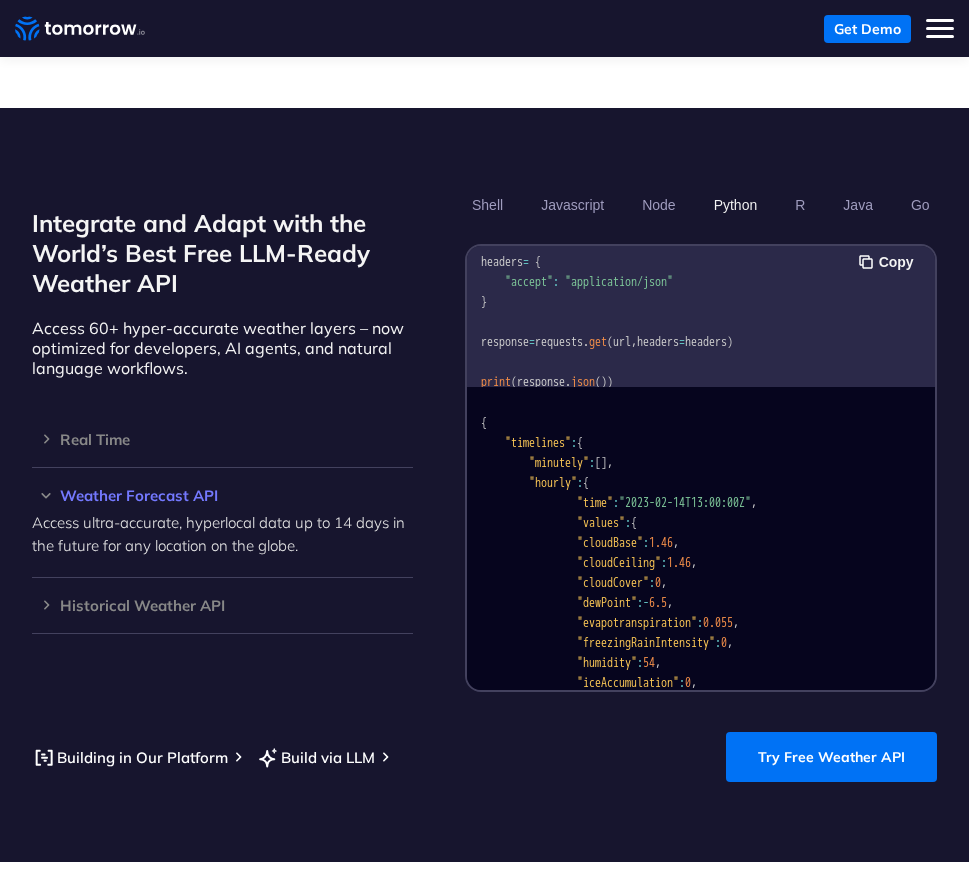 scroll, scrollTop: 0, scrollLeft: 0, axis: both 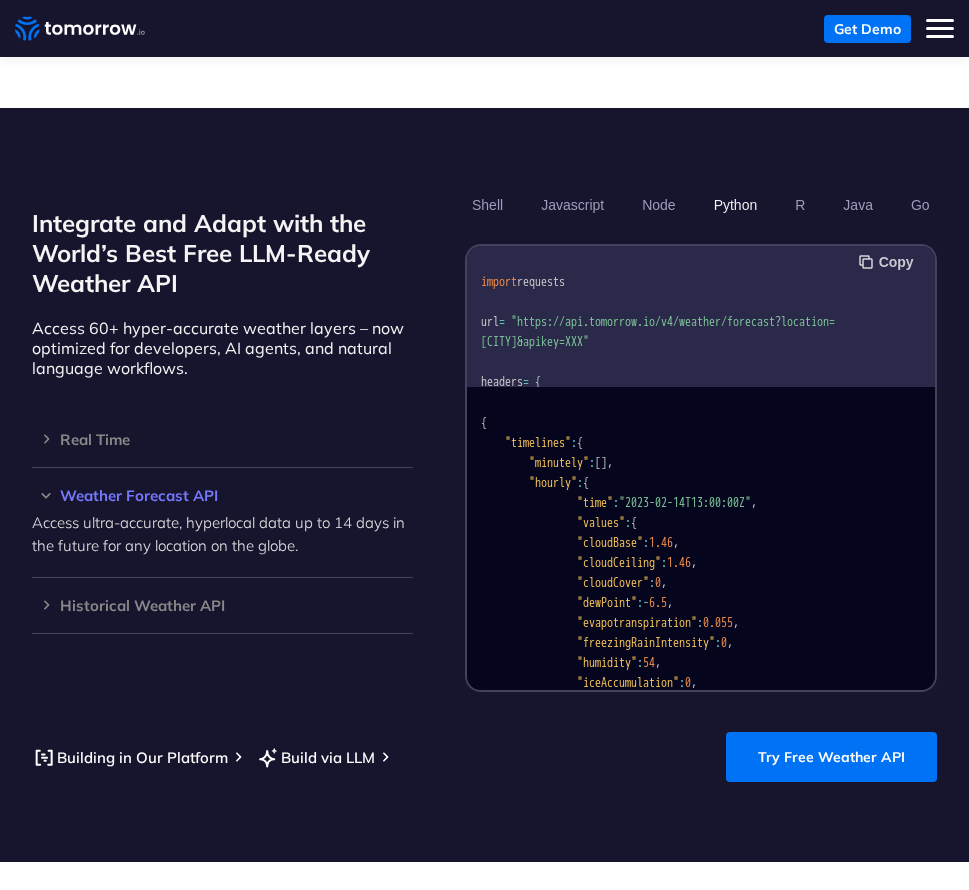 click on "Copy" at bounding box center (889, 262) 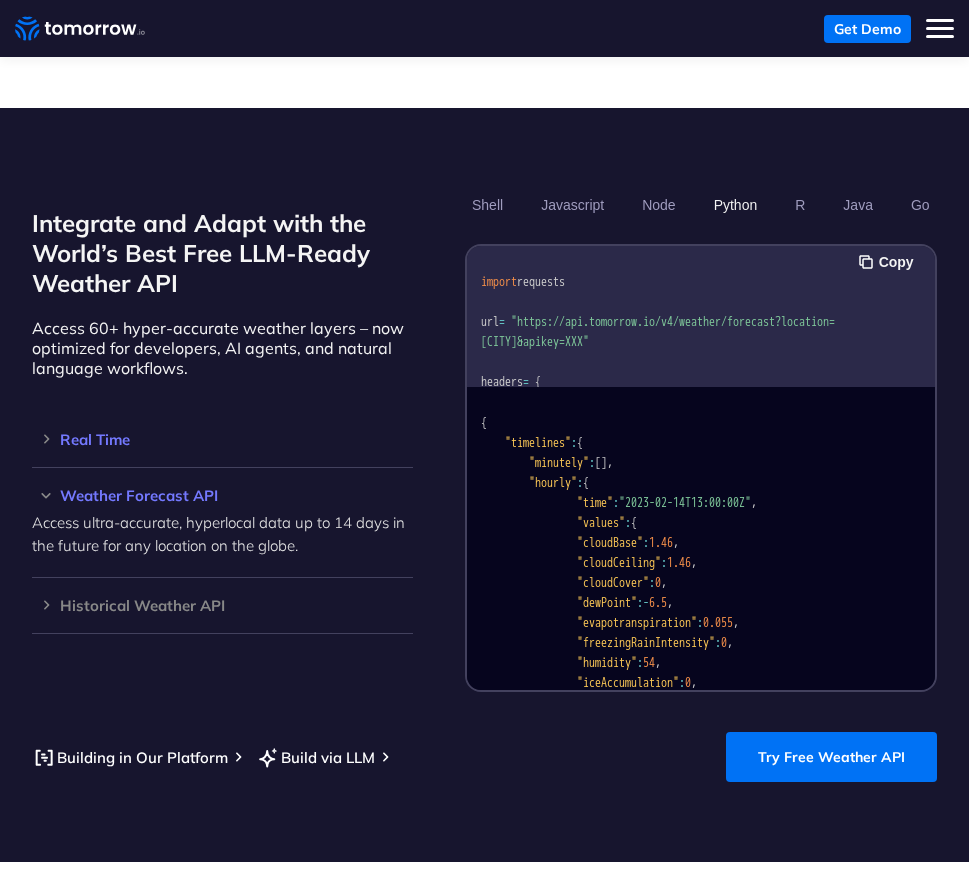 click on "Real Time" at bounding box center (222, 439) 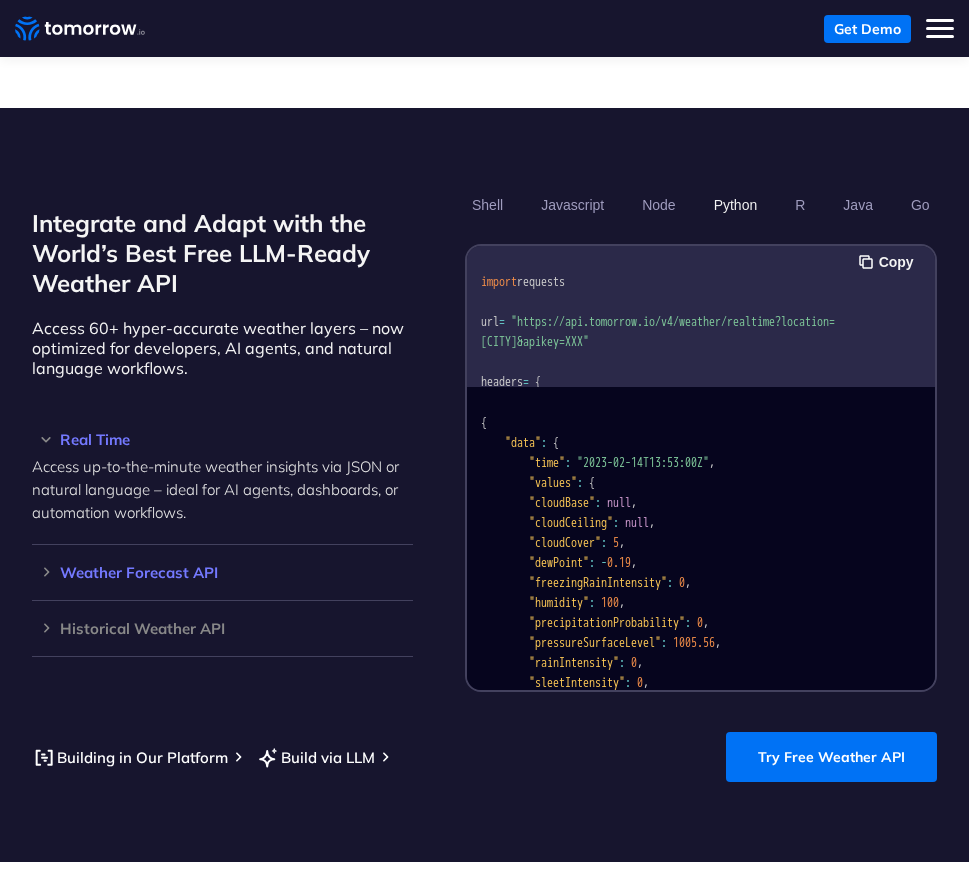 click on "Weather Forecast API" at bounding box center (222, 572) 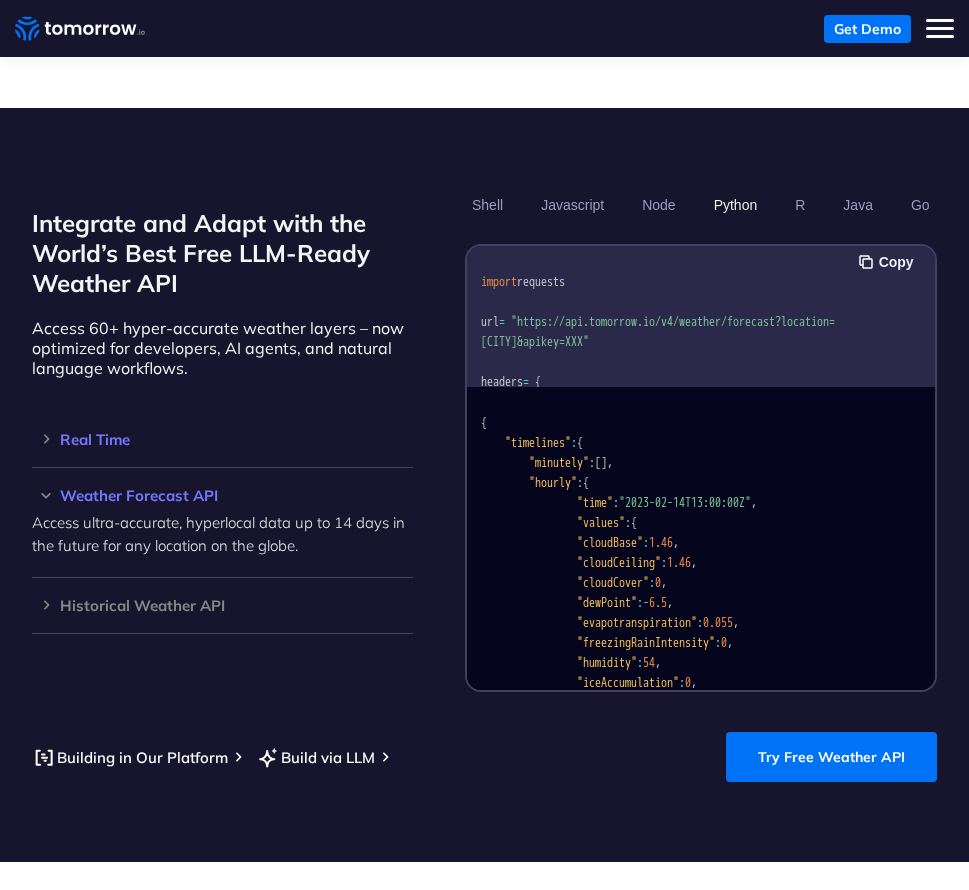 click on "Real Time" at bounding box center (222, 439) 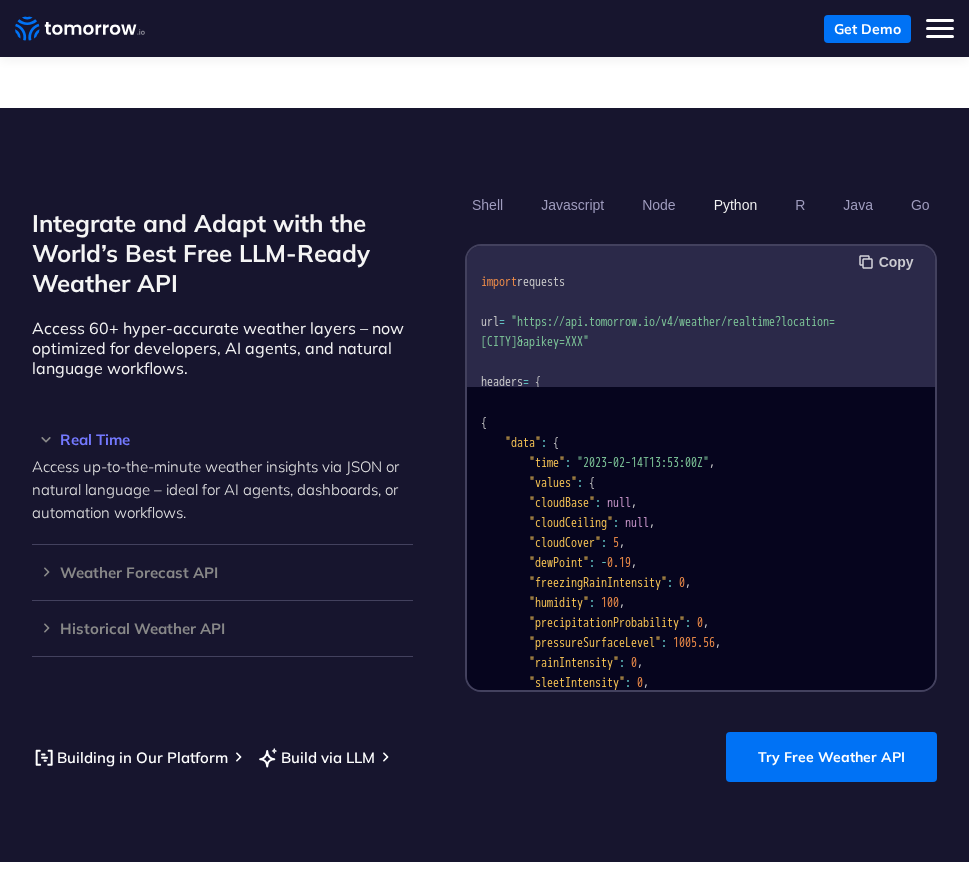 click on "Copy" at bounding box center [889, 262] 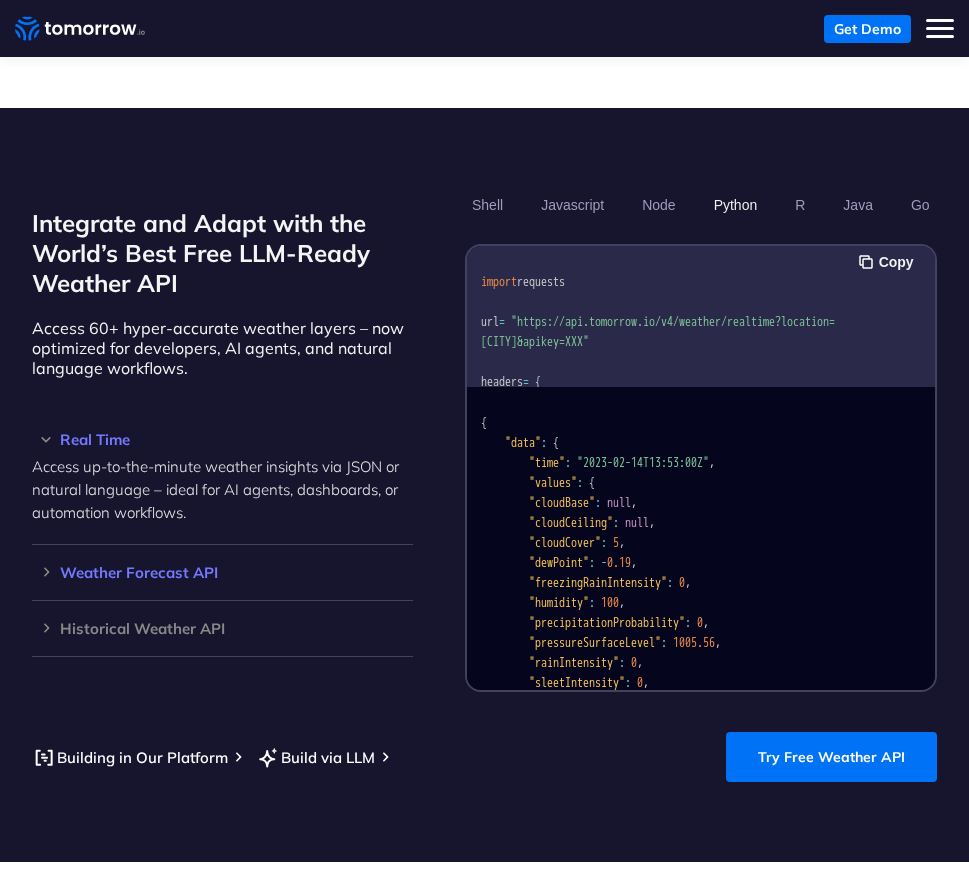 click on "Weather Forecast API" at bounding box center (222, 572) 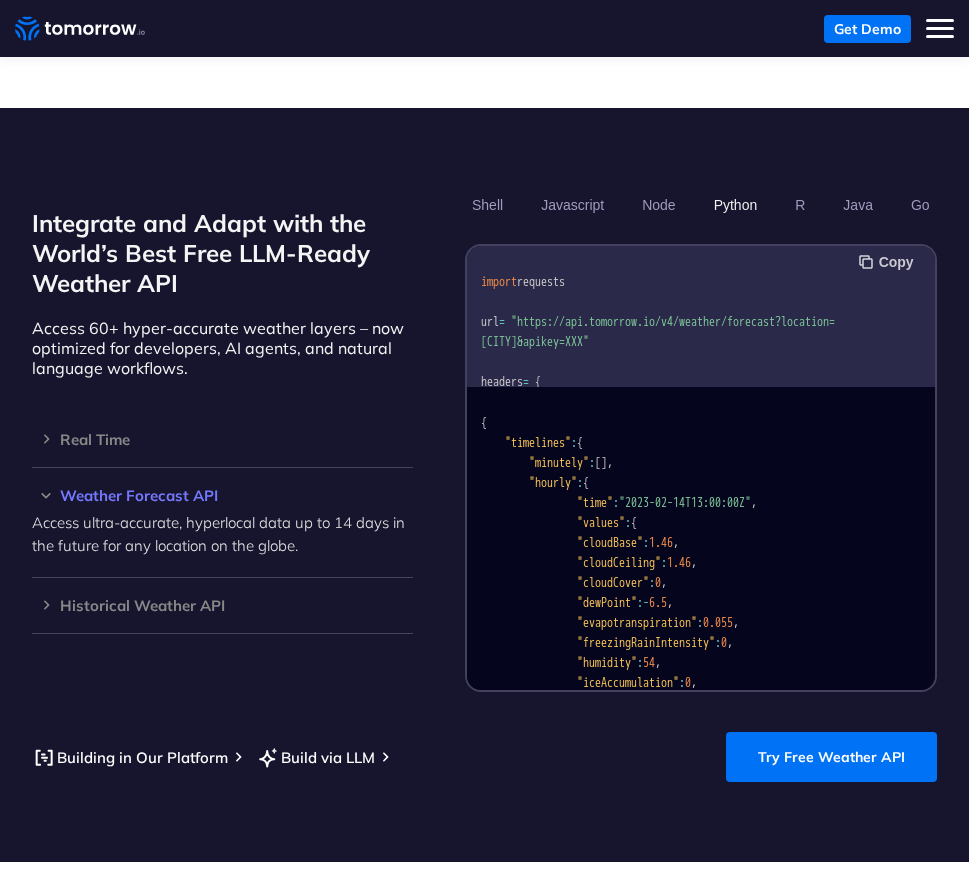 click on "Copy" at bounding box center (889, 262) 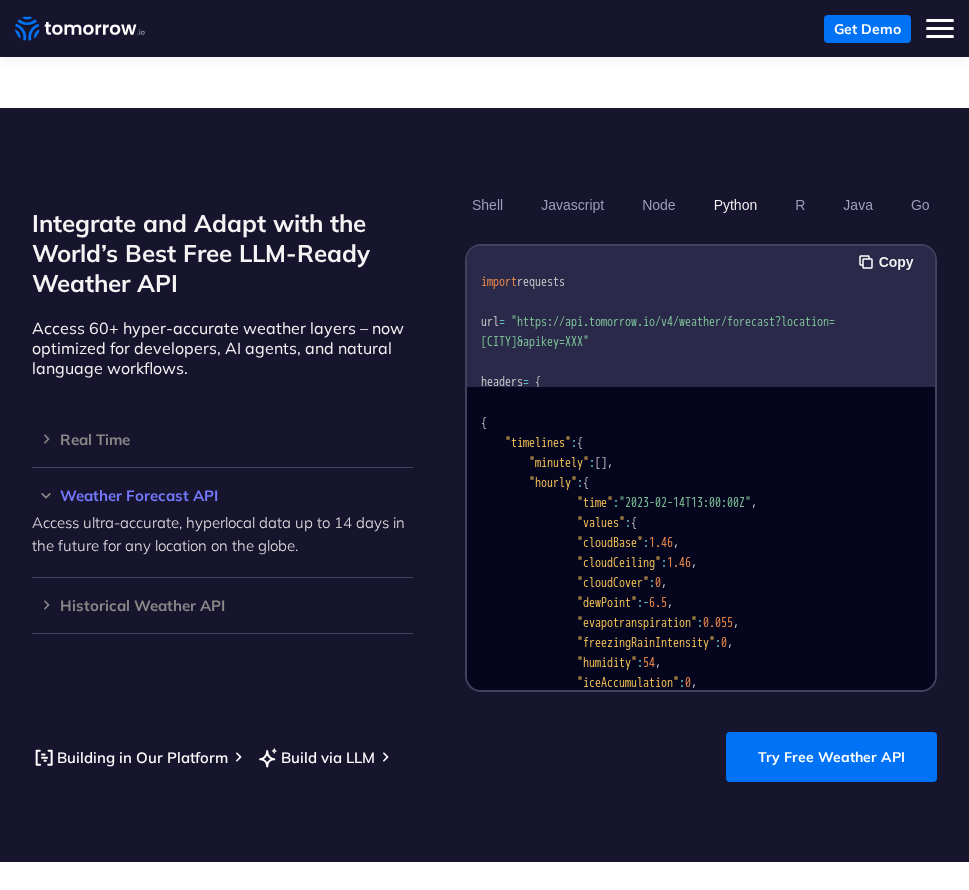 scroll, scrollTop: 1800, scrollLeft: 0, axis: vertical 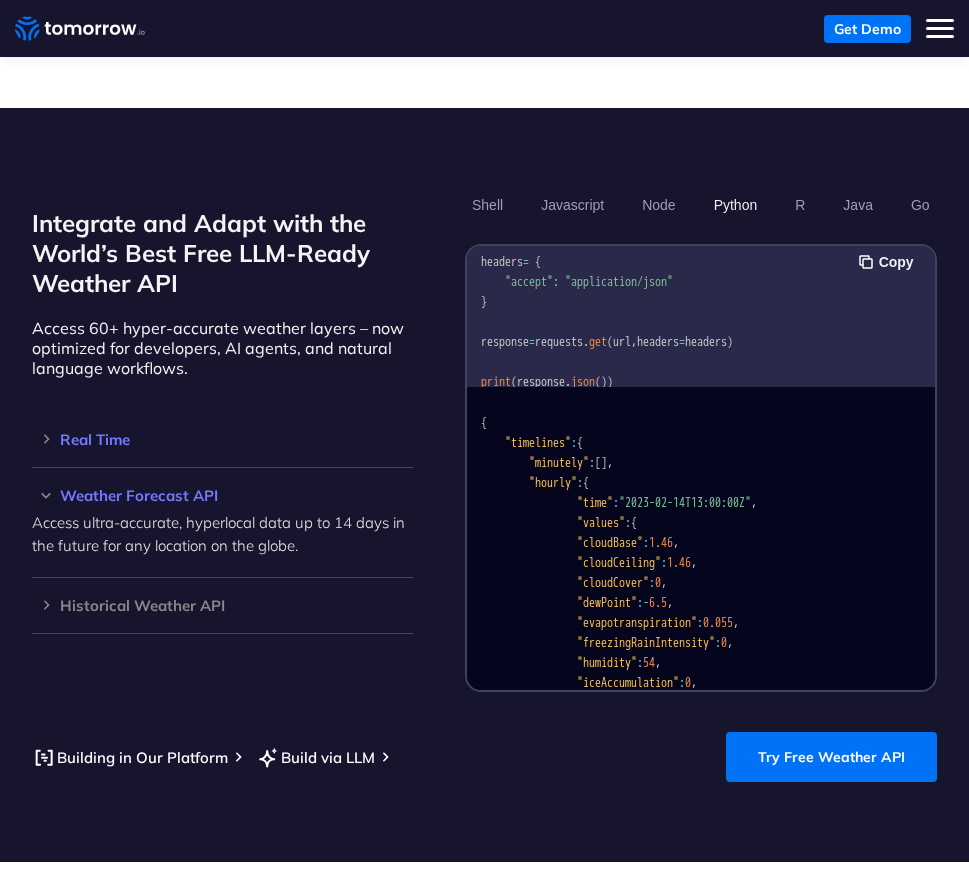 click on "Real Time" at bounding box center [222, 439] 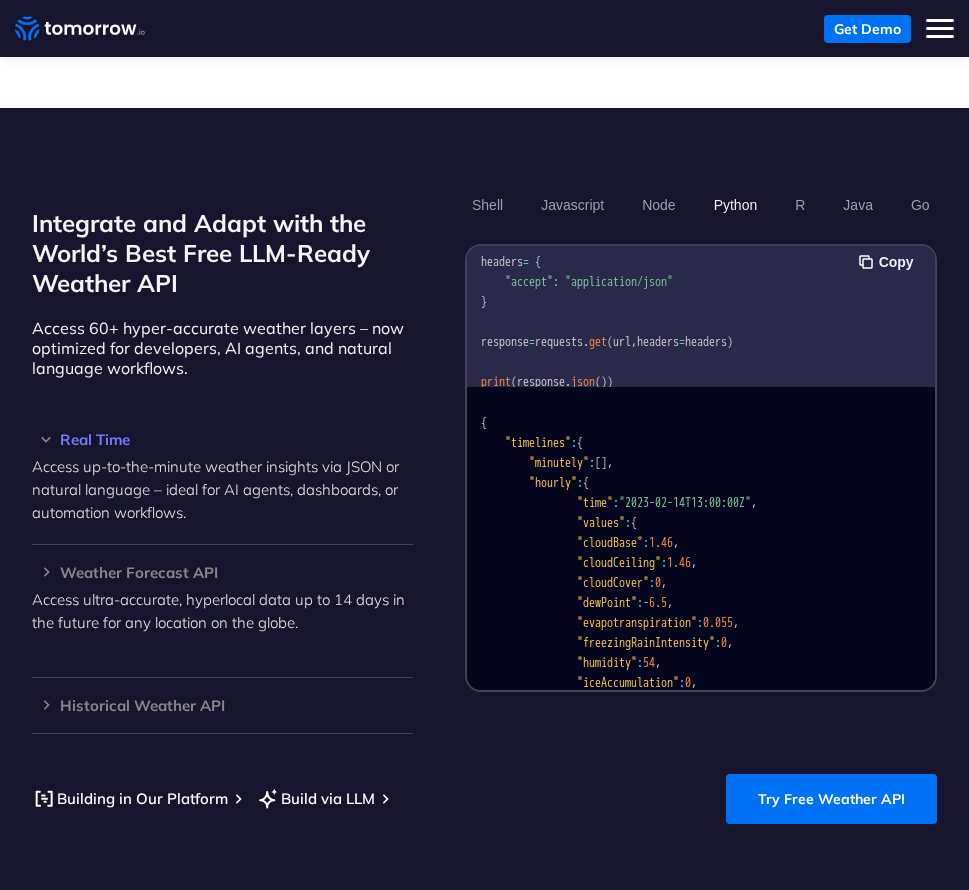 scroll, scrollTop: 0, scrollLeft: 0, axis: both 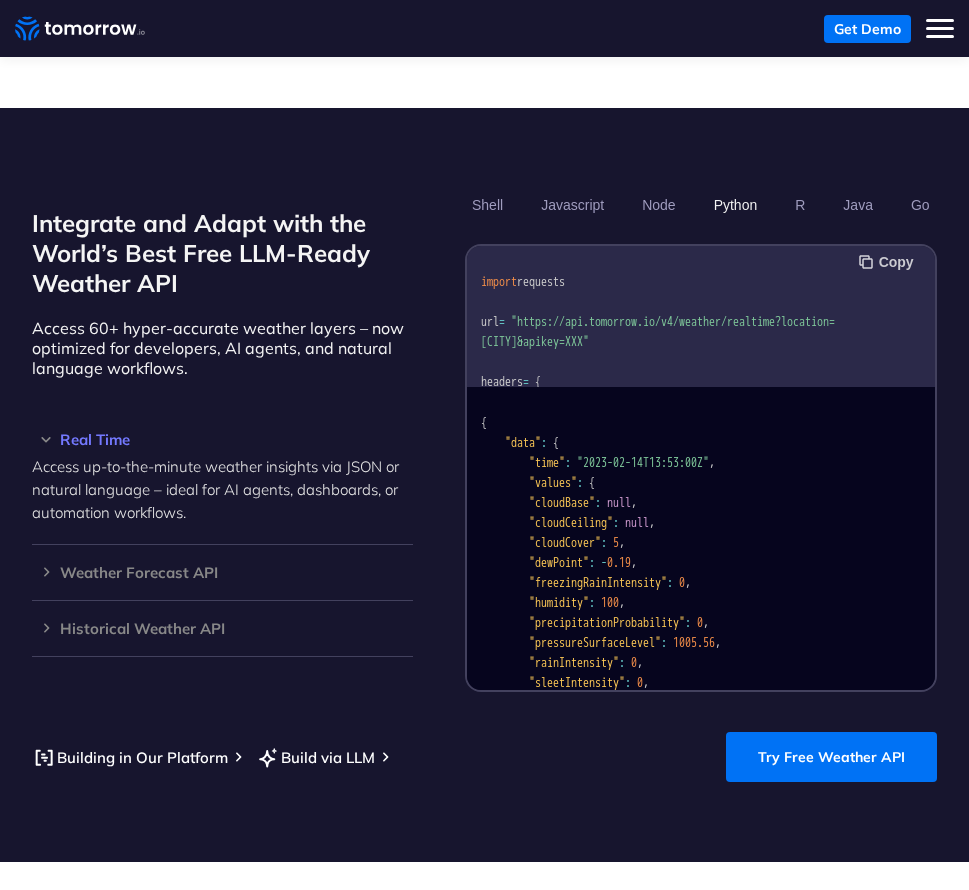 click on "Copy" at bounding box center (889, 262) 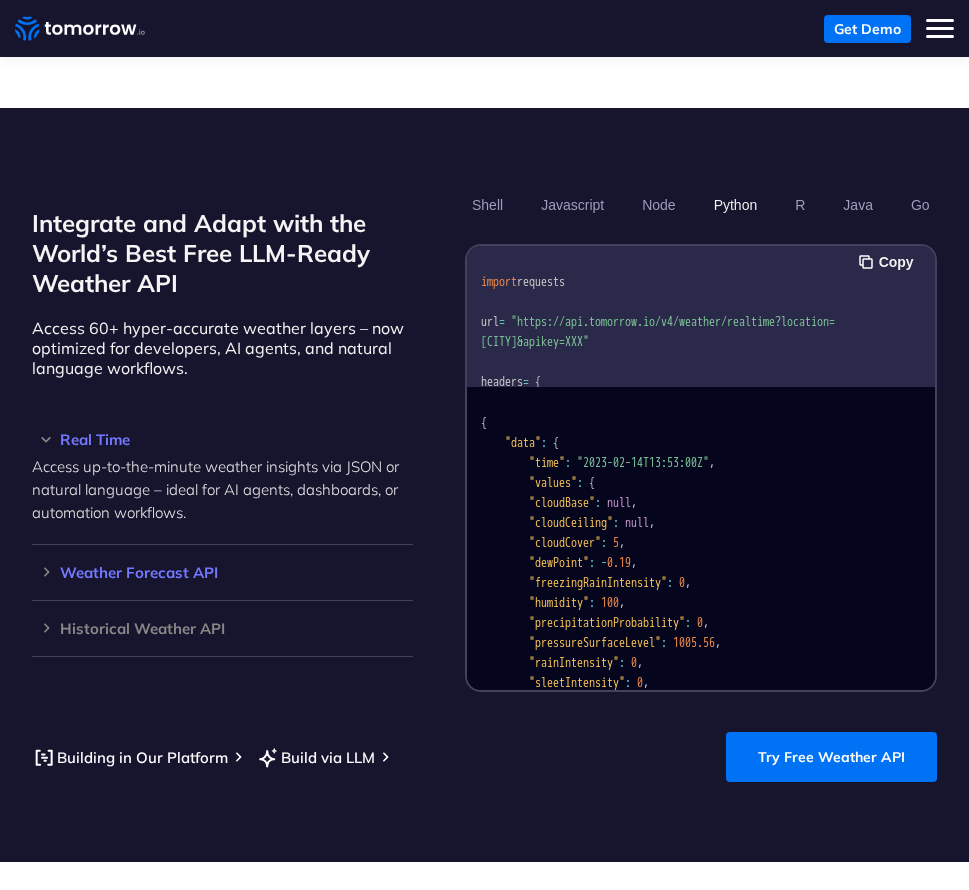 click on "Weather Forecast API" at bounding box center [222, 572] 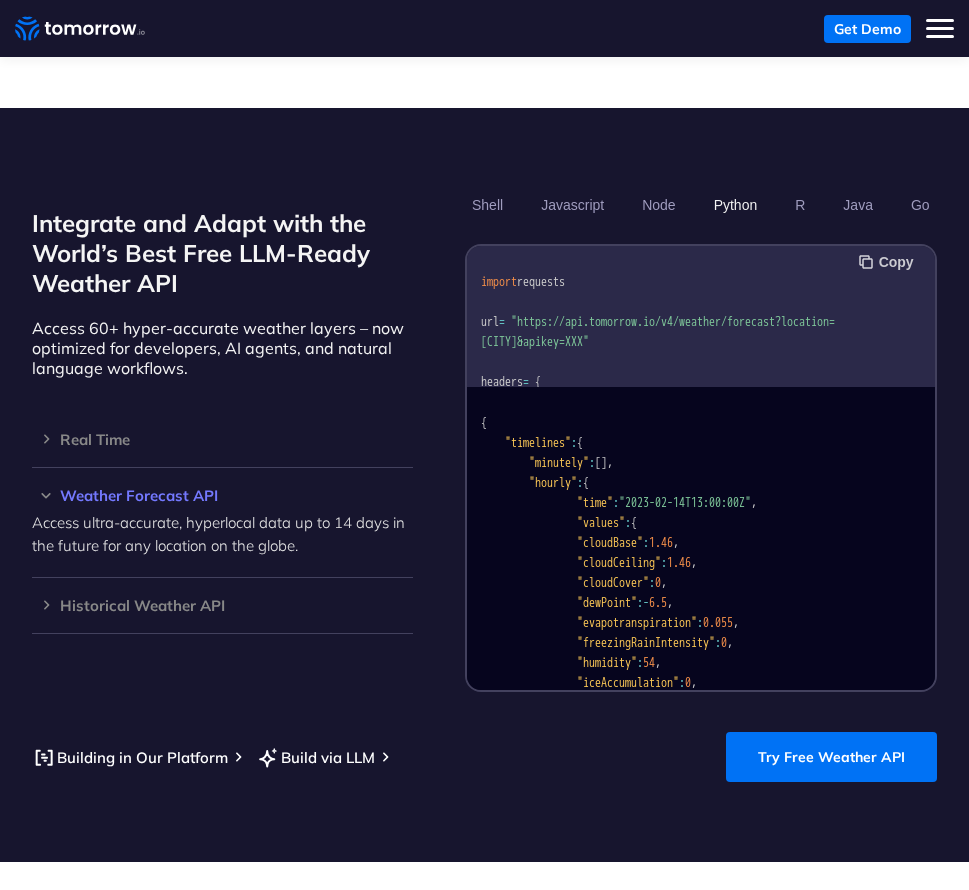 click on "Copy" at bounding box center [889, 262] 